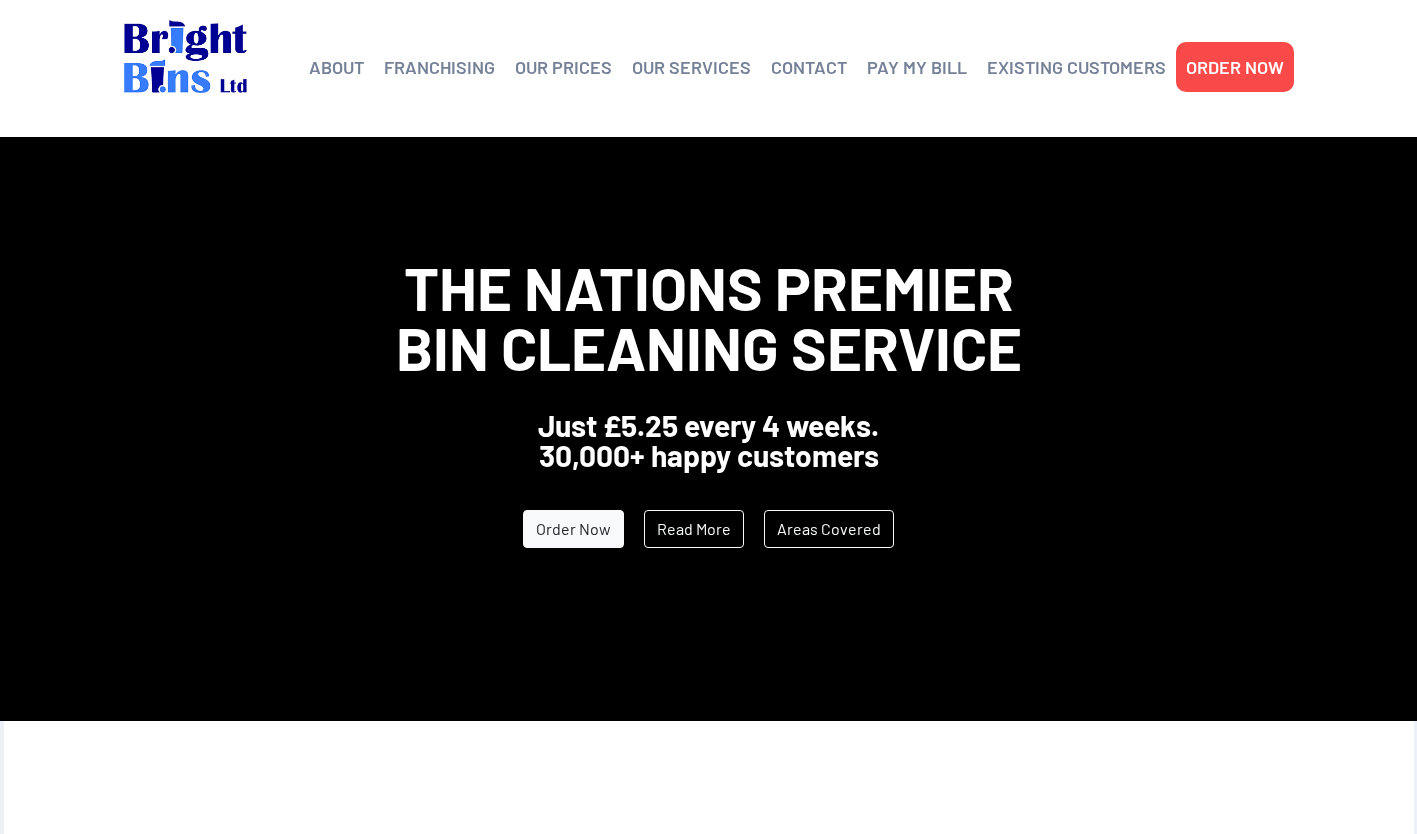 scroll, scrollTop: 0, scrollLeft: 0, axis: both 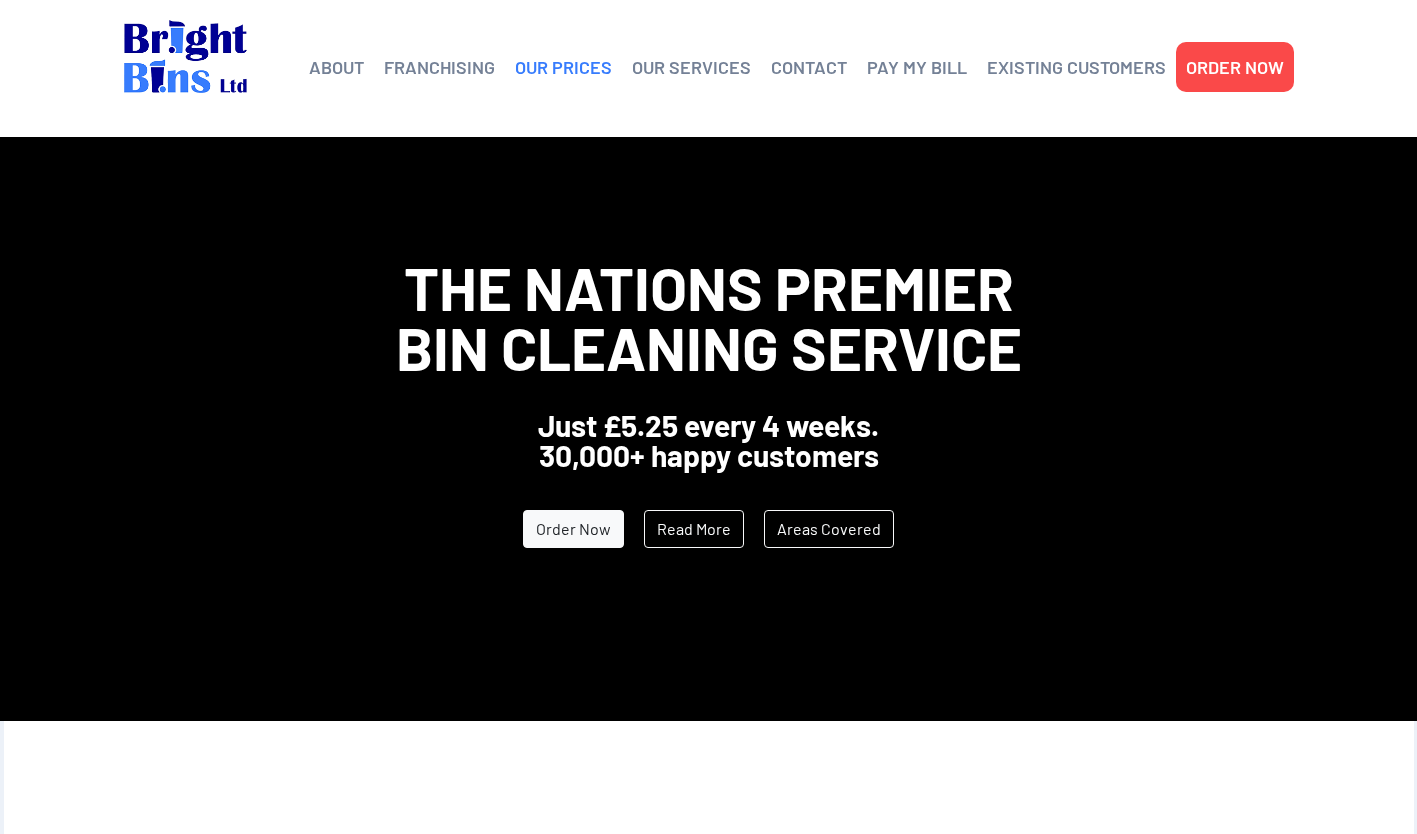 click on "OUR PRICES" at bounding box center [563, 67] 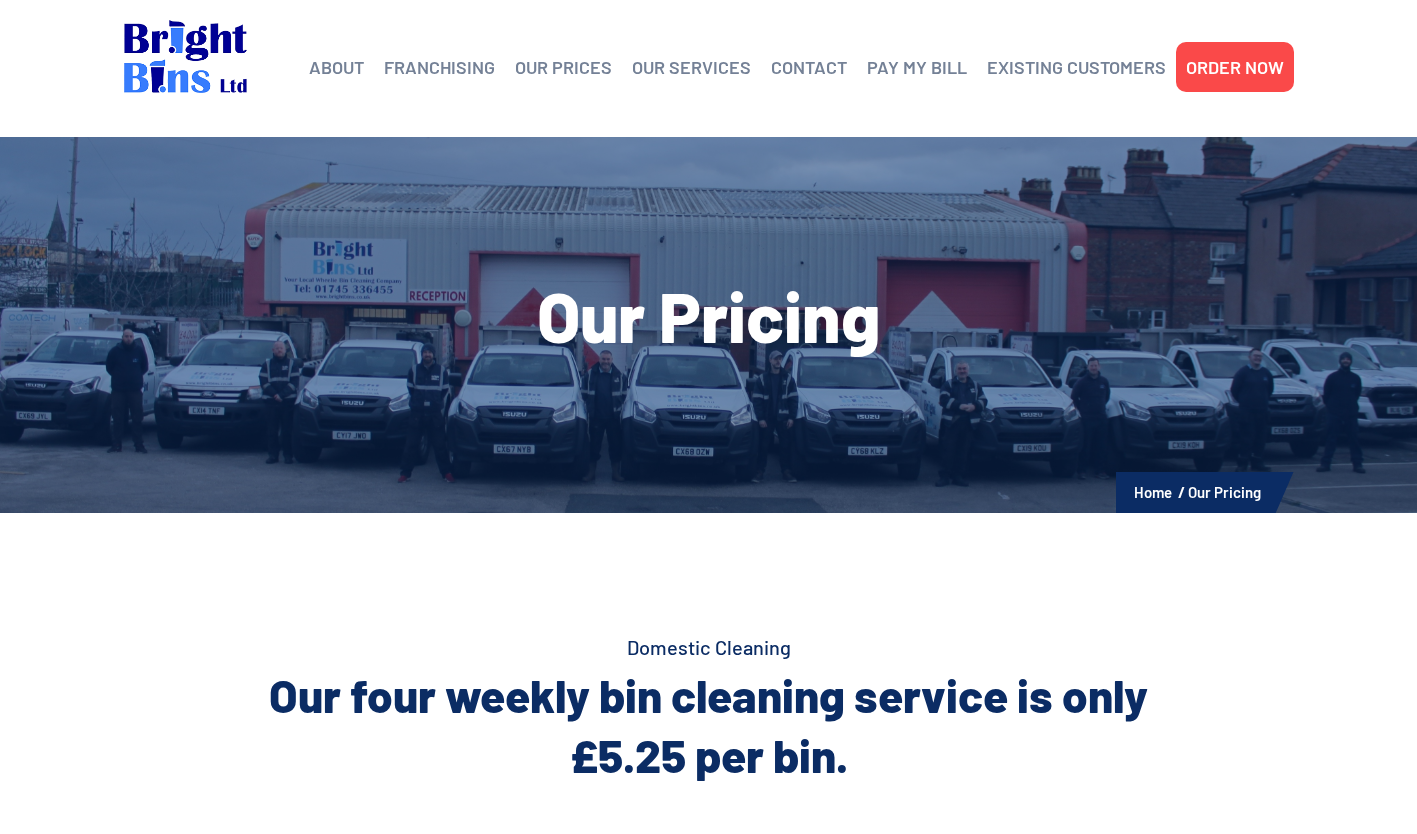 scroll, scrollTop: 0, scrollLeft: 0, axis: both 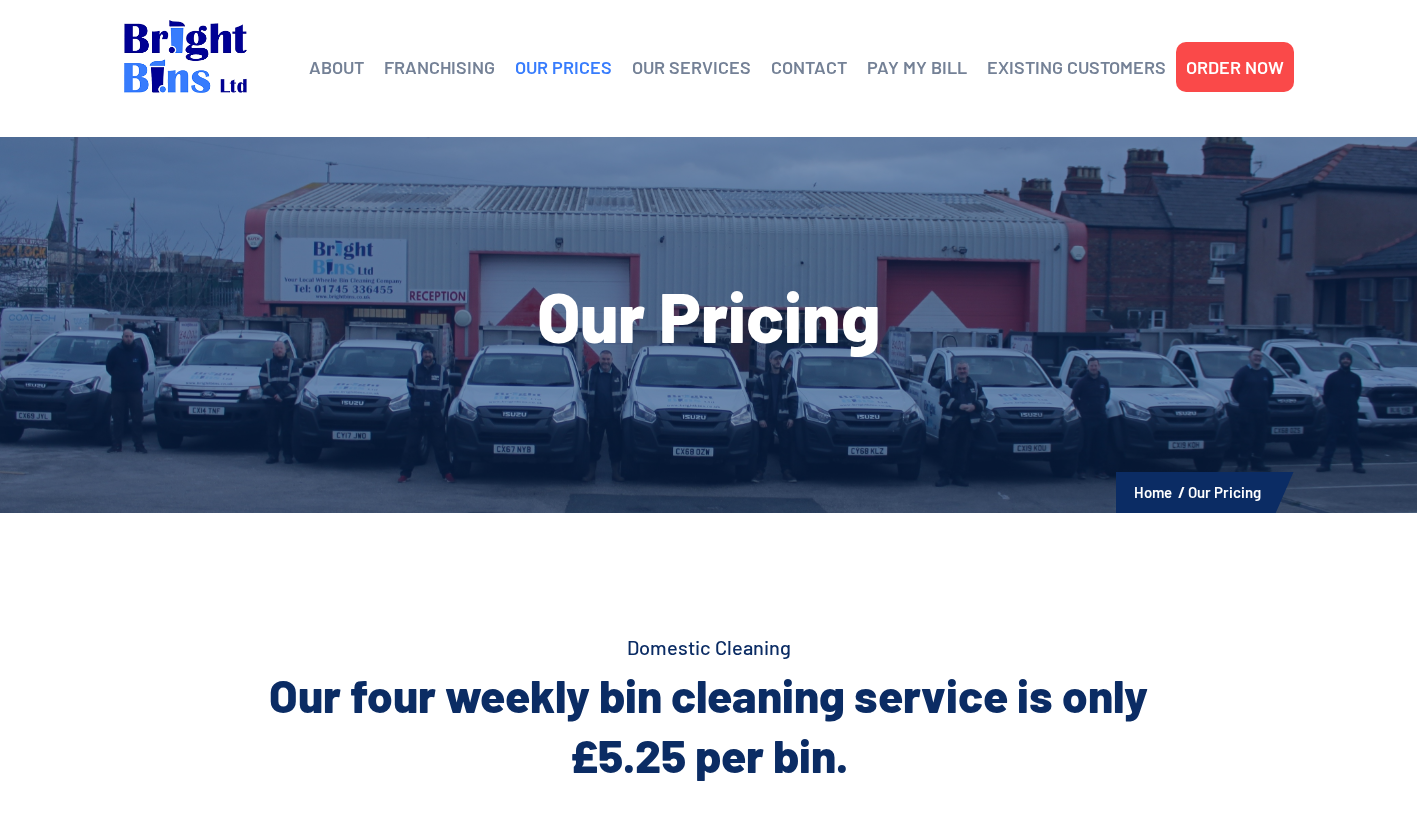 click on "OUR PRICES" at bounding box center (563, 67) 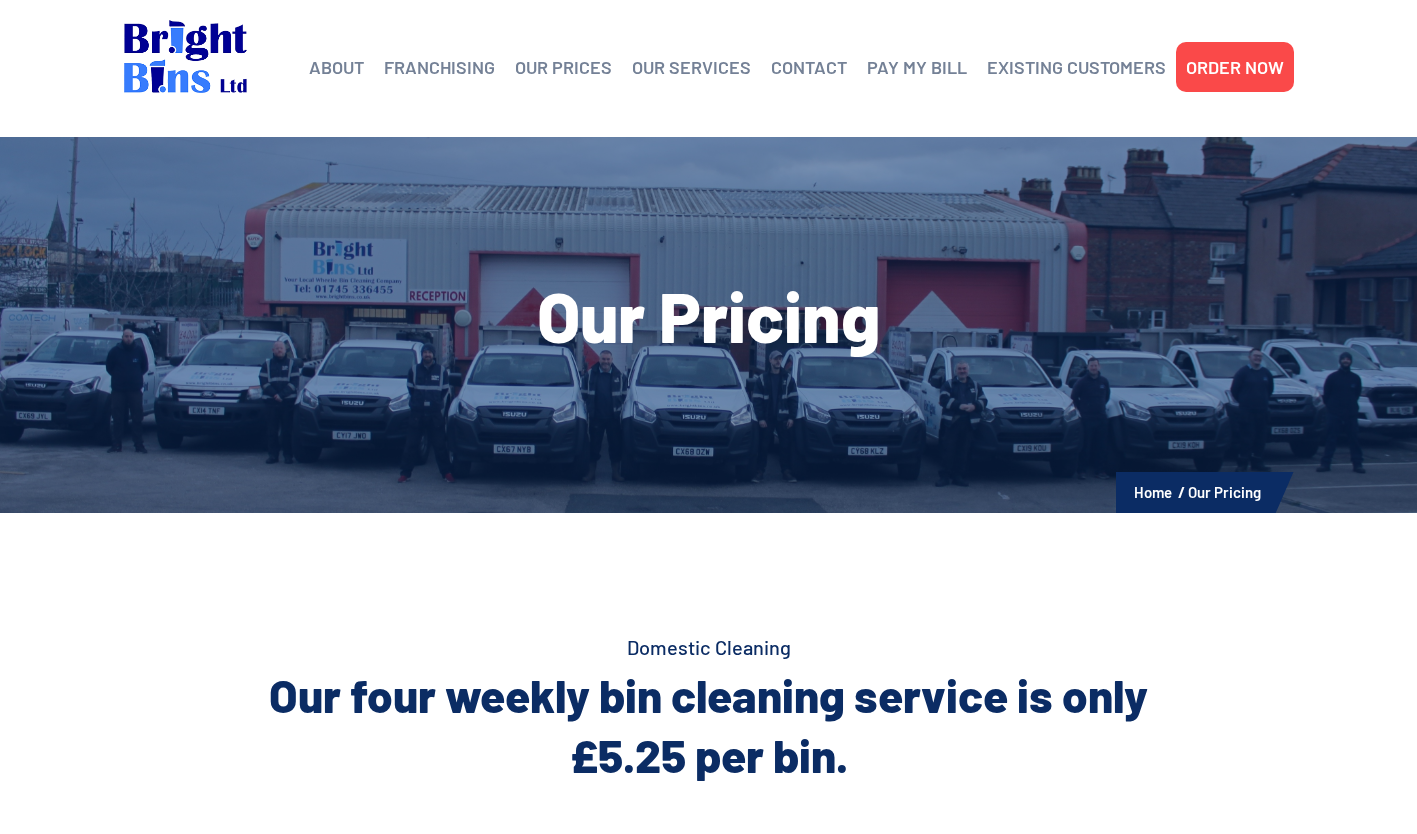 scroll, scrollTop: 0, scrollLeft: 0, axis: both 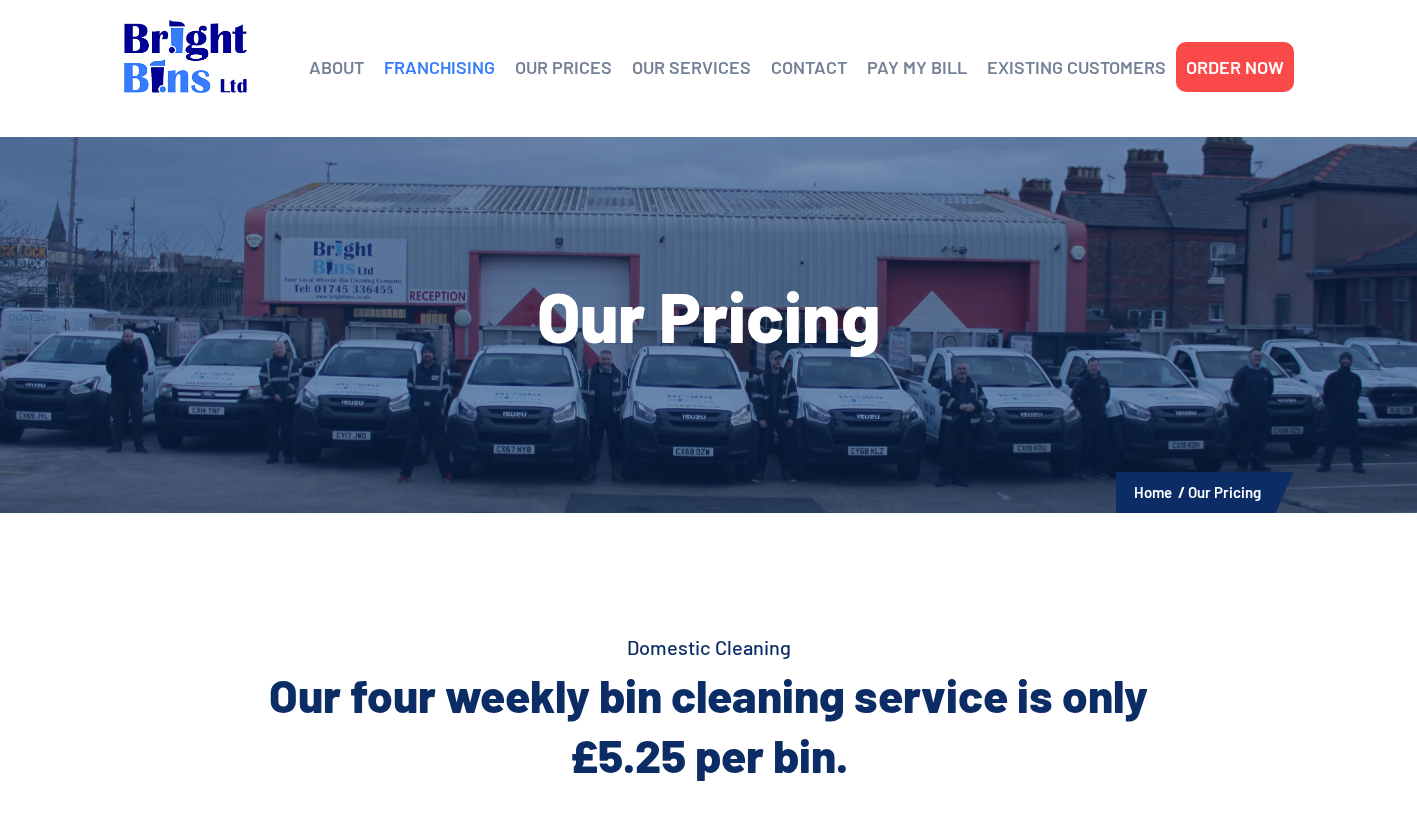 click on "FRANCHISING" at bounding box center [439, 67] 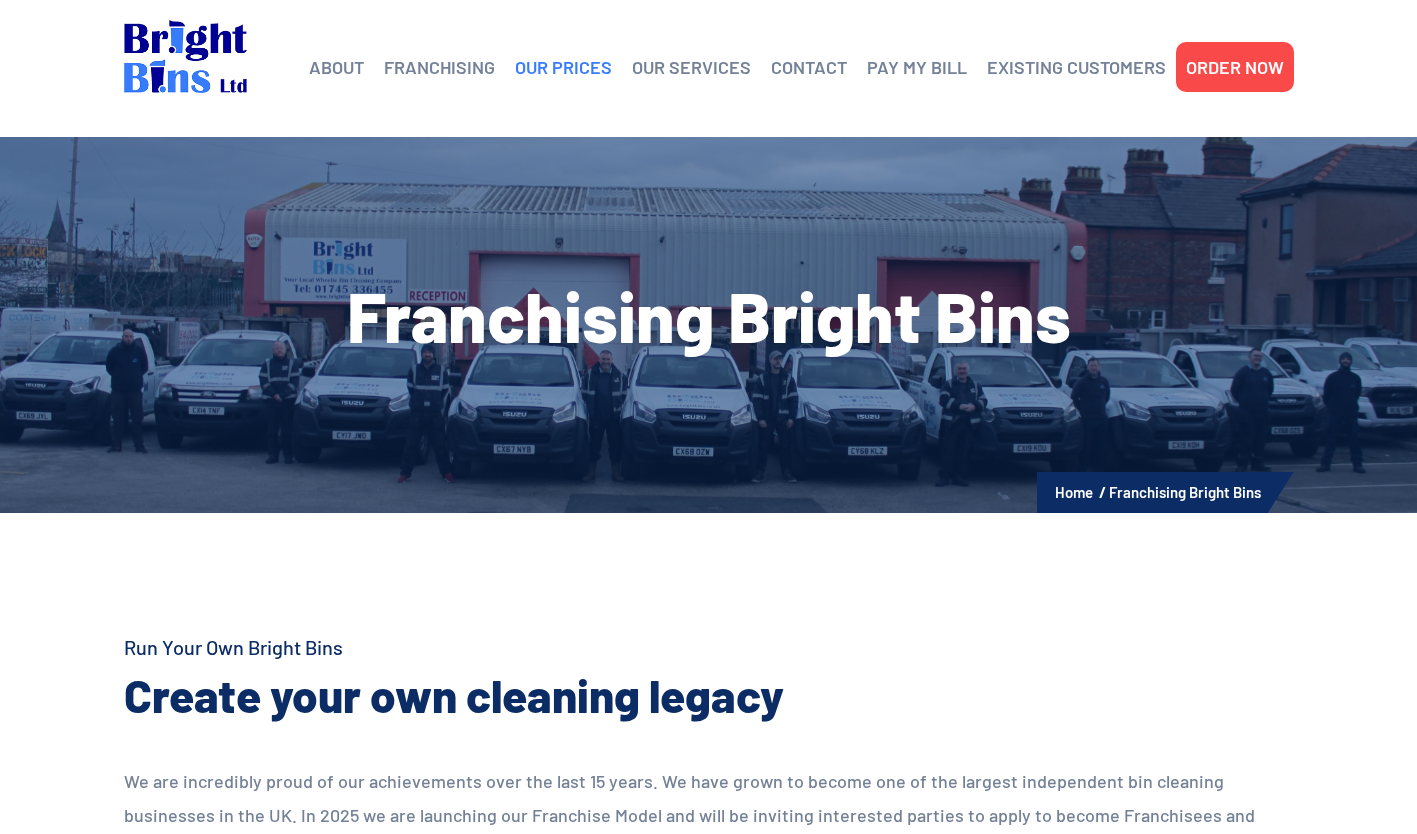 scroll, scrollTop: 0, scrollLeft: 0, axis: both 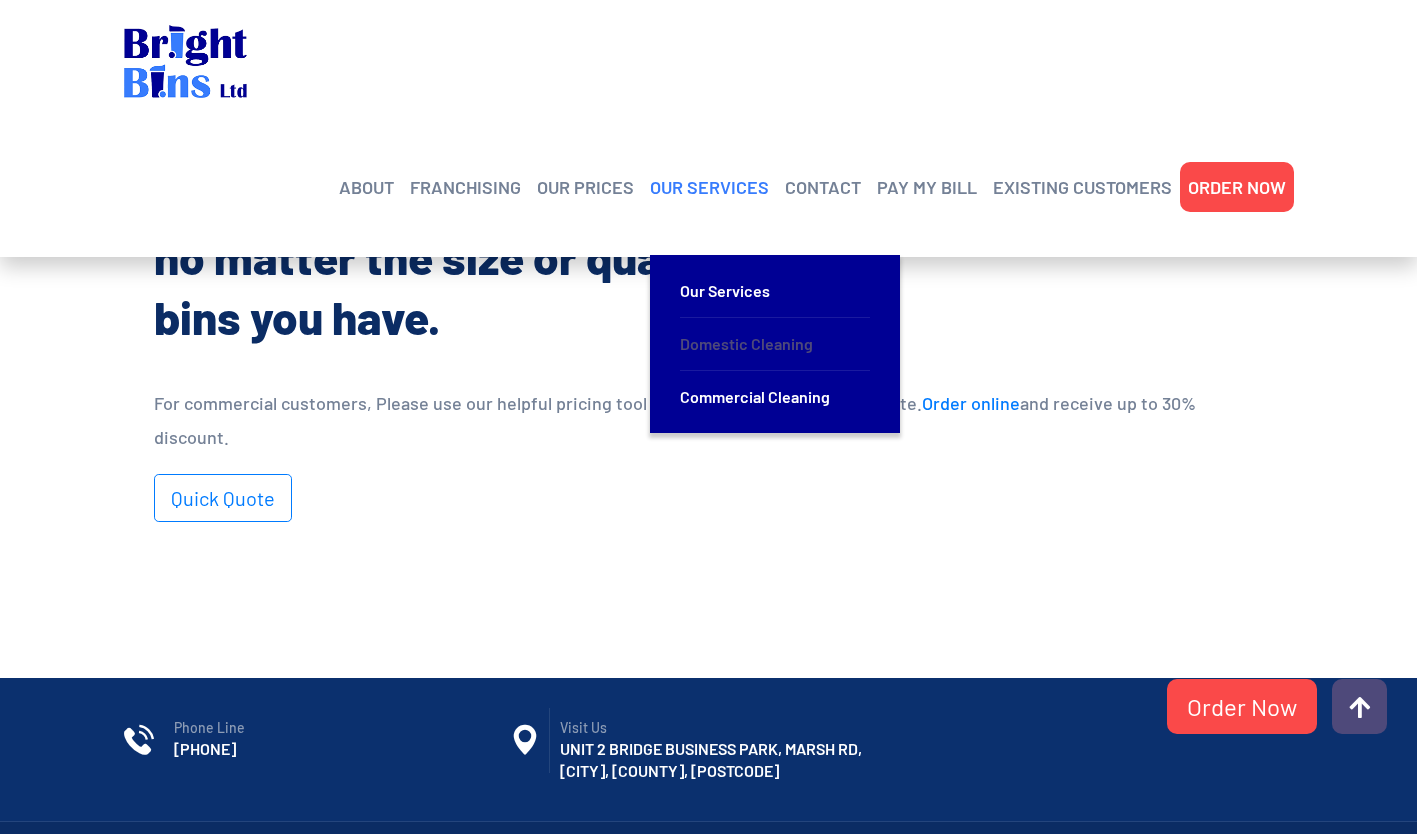 click on "Domestic Cleaning" at bounding box center (775, 344) 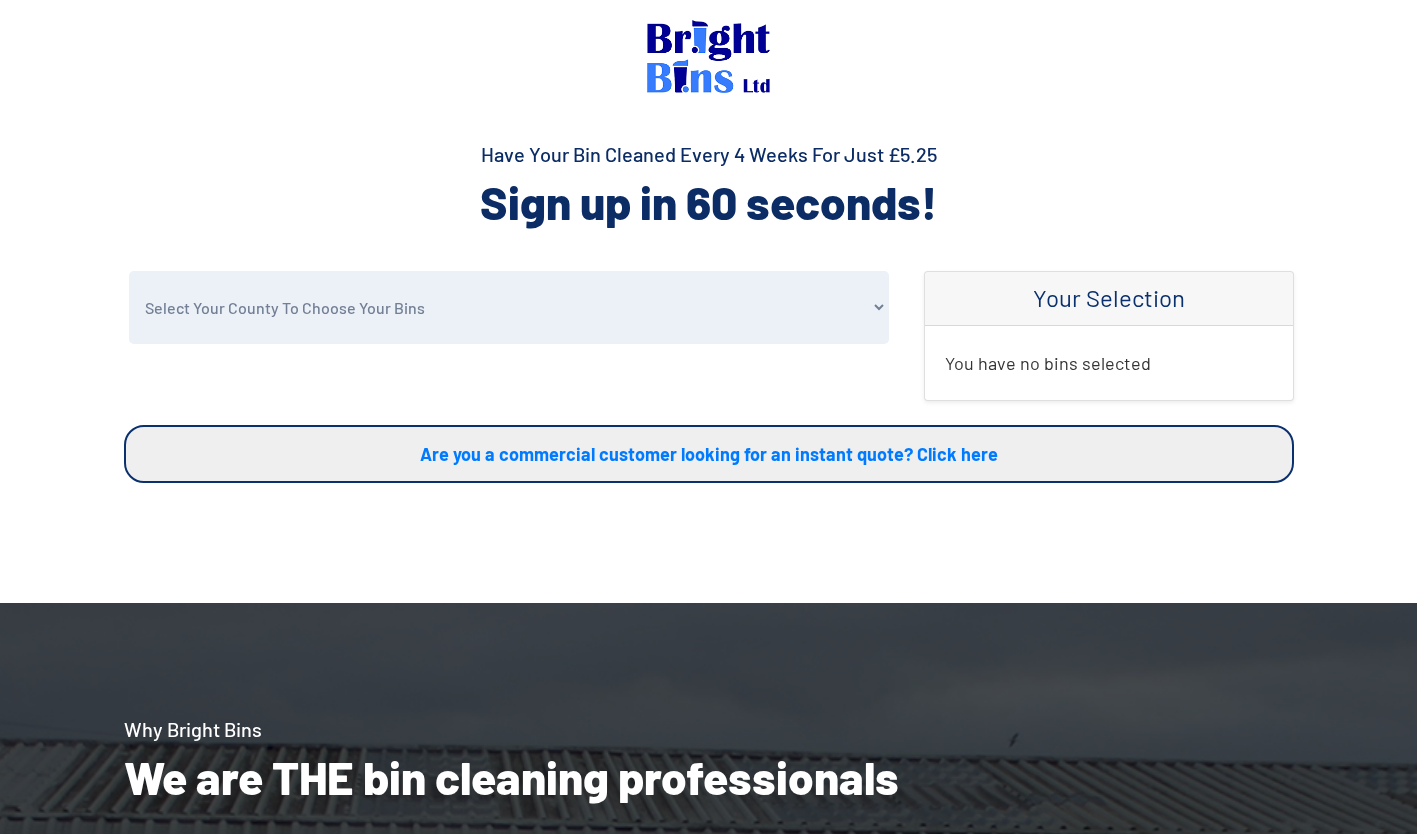 scroll, scrollTop: 0, scrollLeft: 0, axis: both 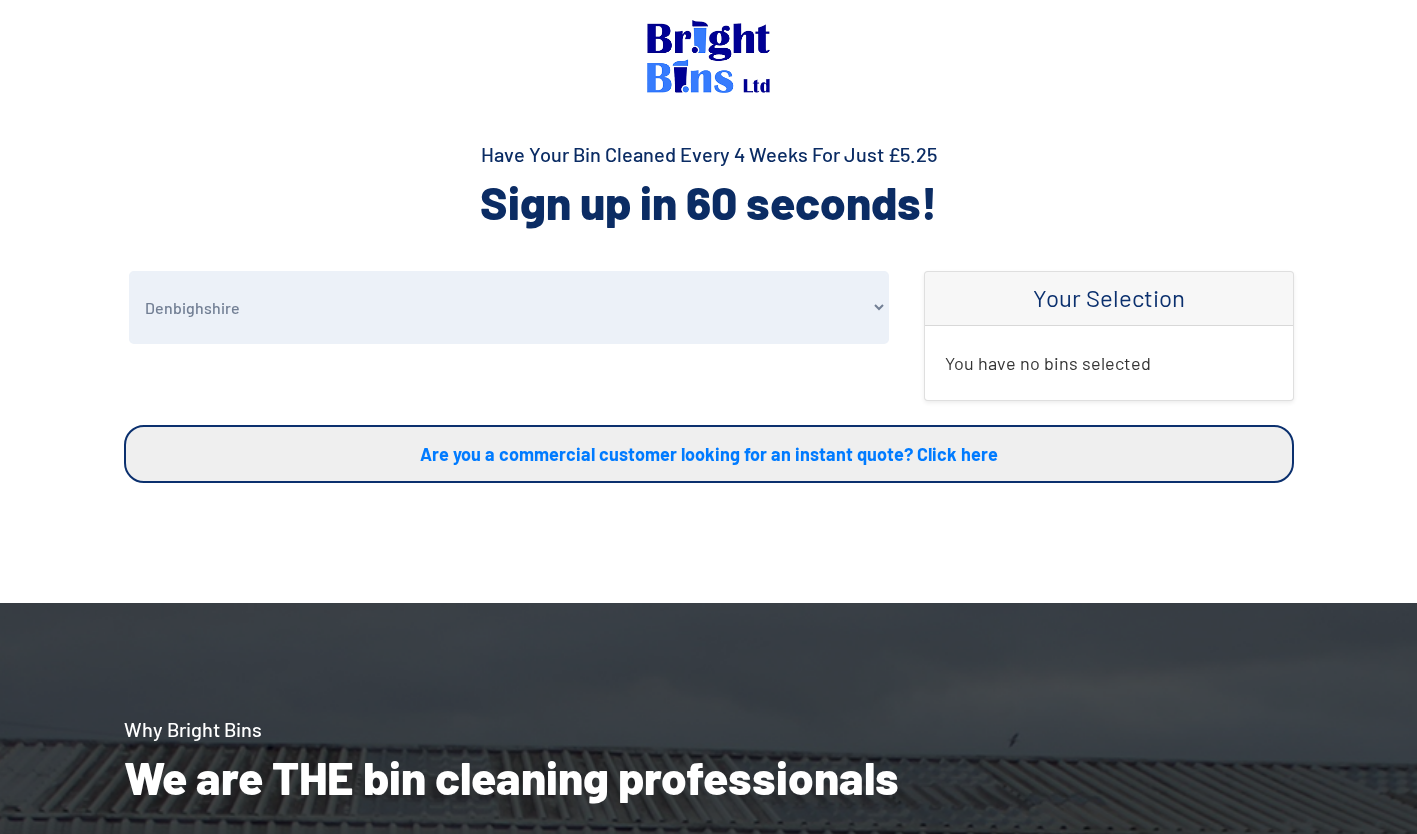 click on "Select Your County To Choose Your Bins Cheshire Conwy Denbighshire Flintshire Shropshire Wirral Wrexham Warrington Halton Other" at bounding box center (509, 307) 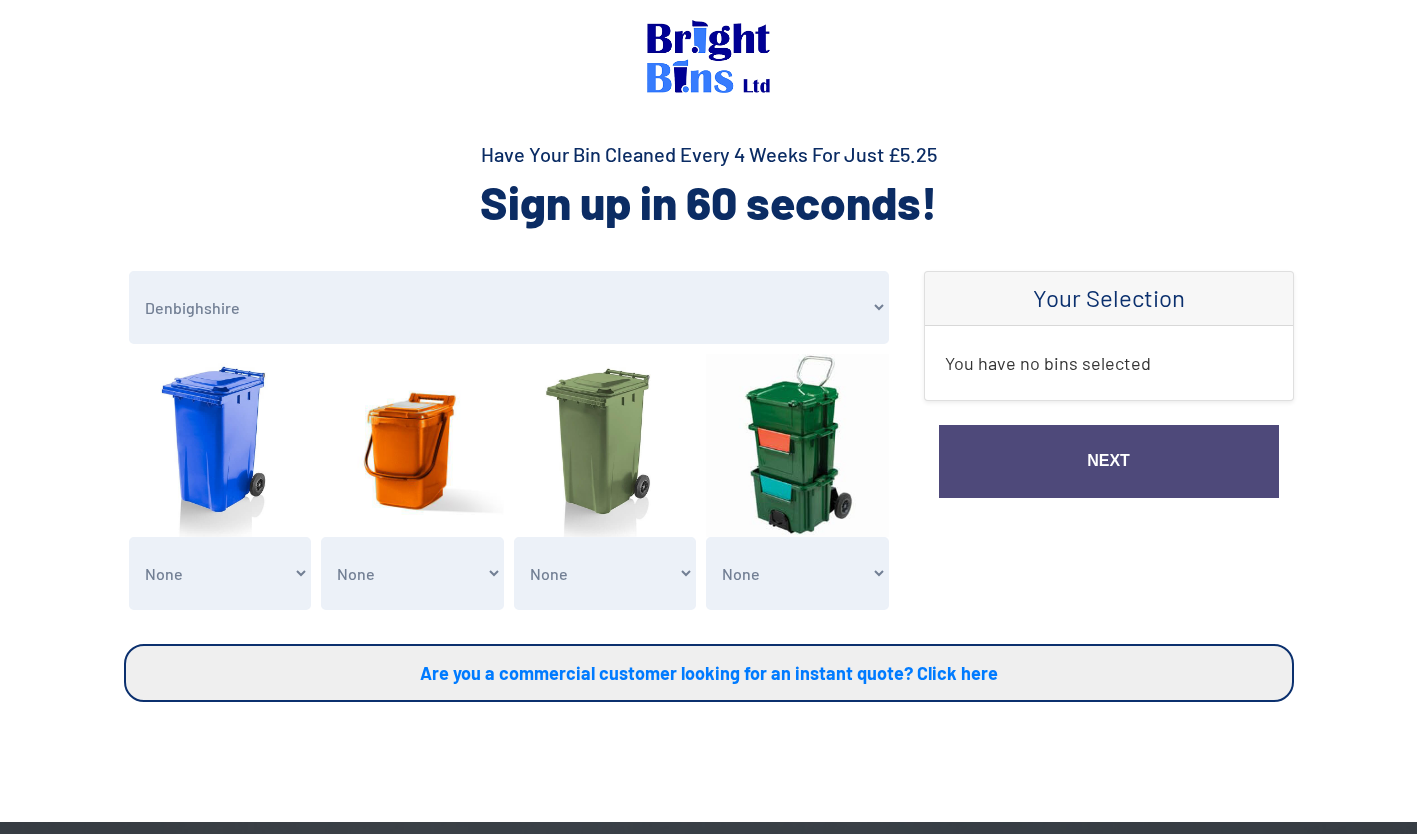 click on "None General Waste Bin - X1 (£5.25) General Waste Bin - X2 (£10.50) General Waste Bin - X3 (£15.75) General Waste Bin - X4 (£21.00) General Waste Bin - X5 (£26.25)" at bounding box center (220, 573) 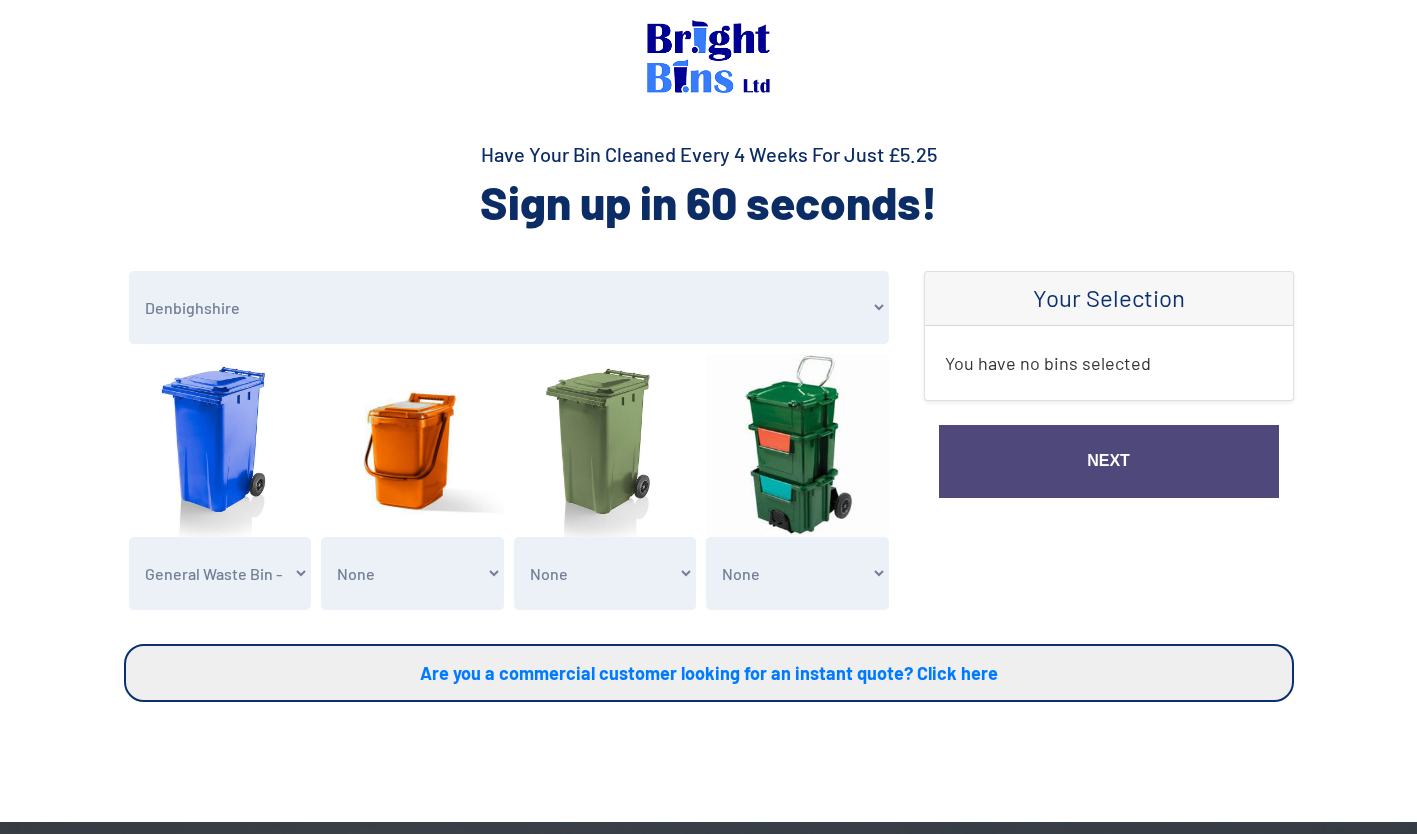 click on "None General Waste Bin - X1 (£5.25) General Waste Bin - X2 (£10.50) General Waste Bin - X3 (£15.75) General Waste Bin - X4 (£21.00) General Waste Bin - X5 (£26.25)" at bounding box center (220, 573) 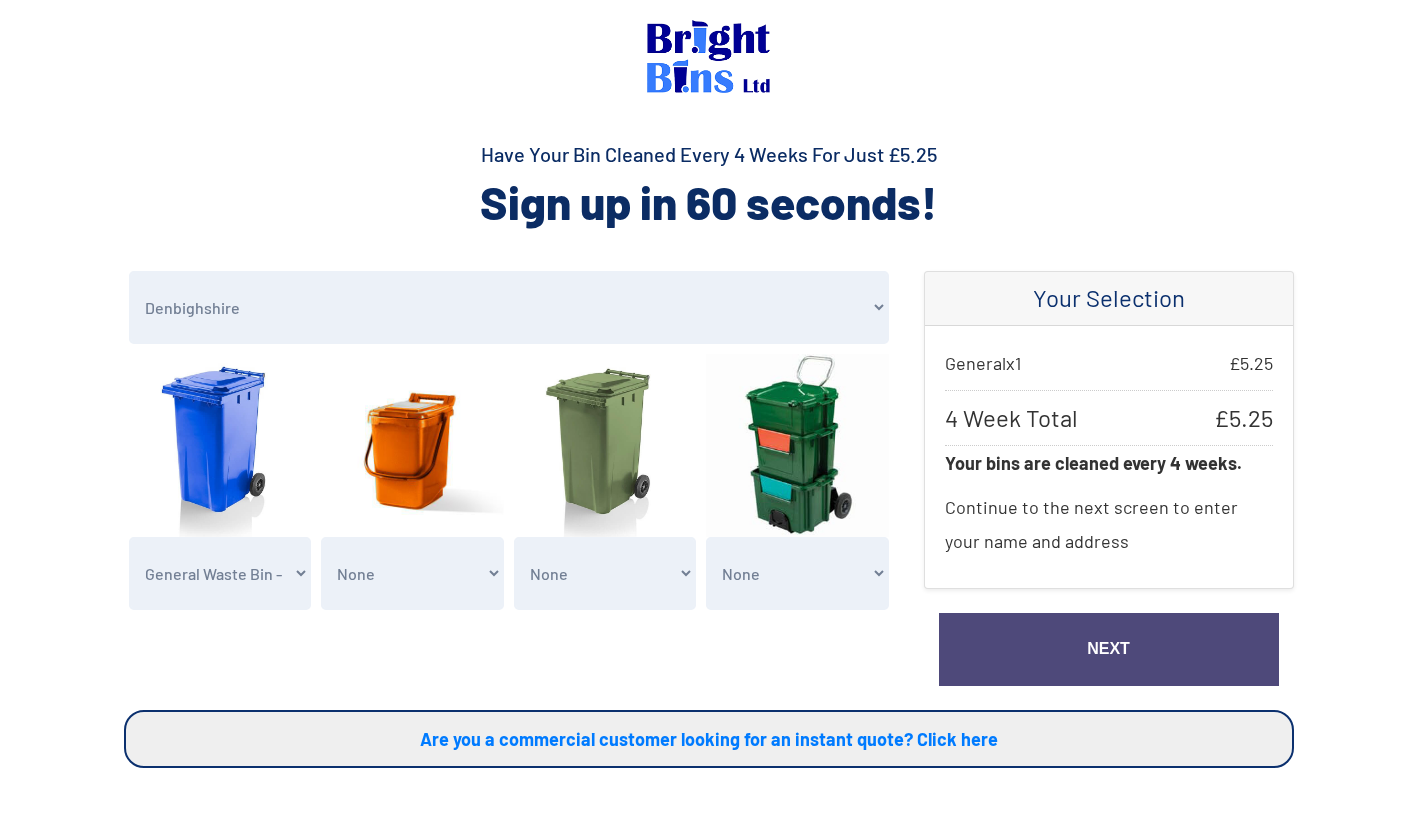 click on "None Garden Waste Bin - X1 (£5.25) Garden Waste Bin - X2 (£10.50) Garden Waste Bin - X3 (£15.75) Garden Waste Bin - X4 (£21.00) Garden Waste Bin - X5 (£26.25)" at bounding box center [605, 573] 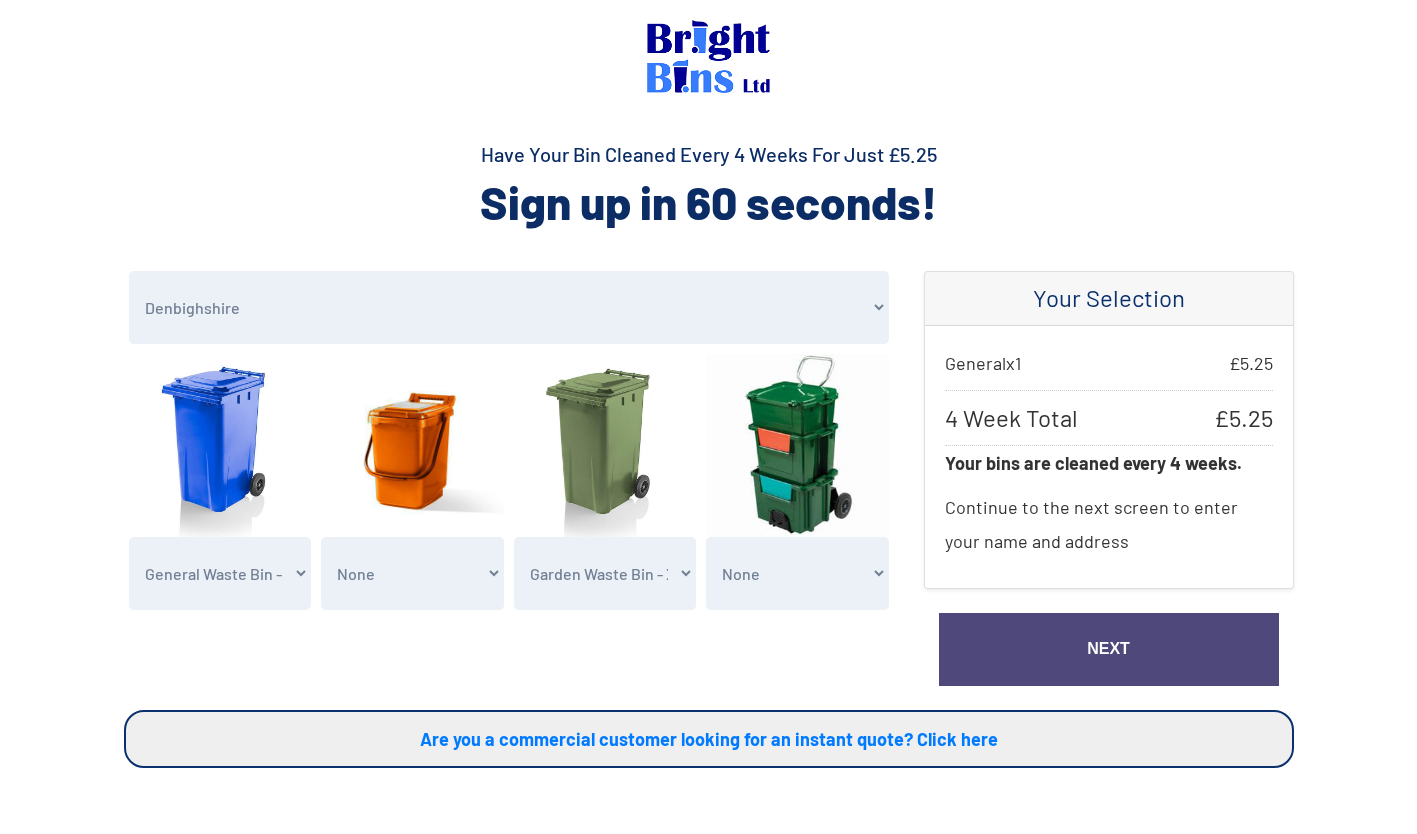 click on "None Garden Waste Bin - X1 (£5.25) Garden Waste Bin - X2 (£10.50) Garden Waste Bin - X3 (£15.75) Garden Waste Bin - X4 (£21.00) Garden Waste Bin - X5 (£26.25)" at bounding box center (605, 573) 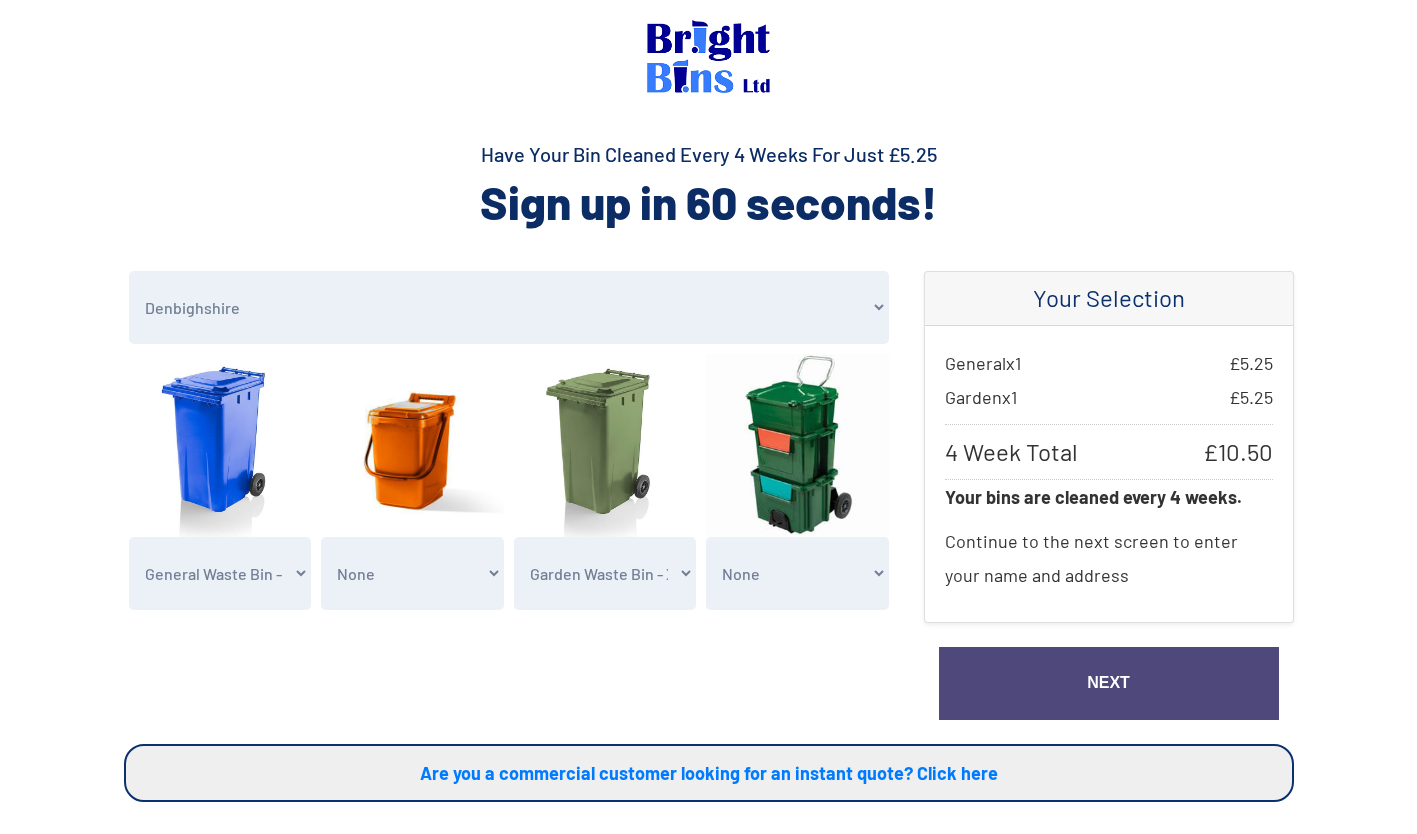 click on "Next" at bounding box center [1109, 683] 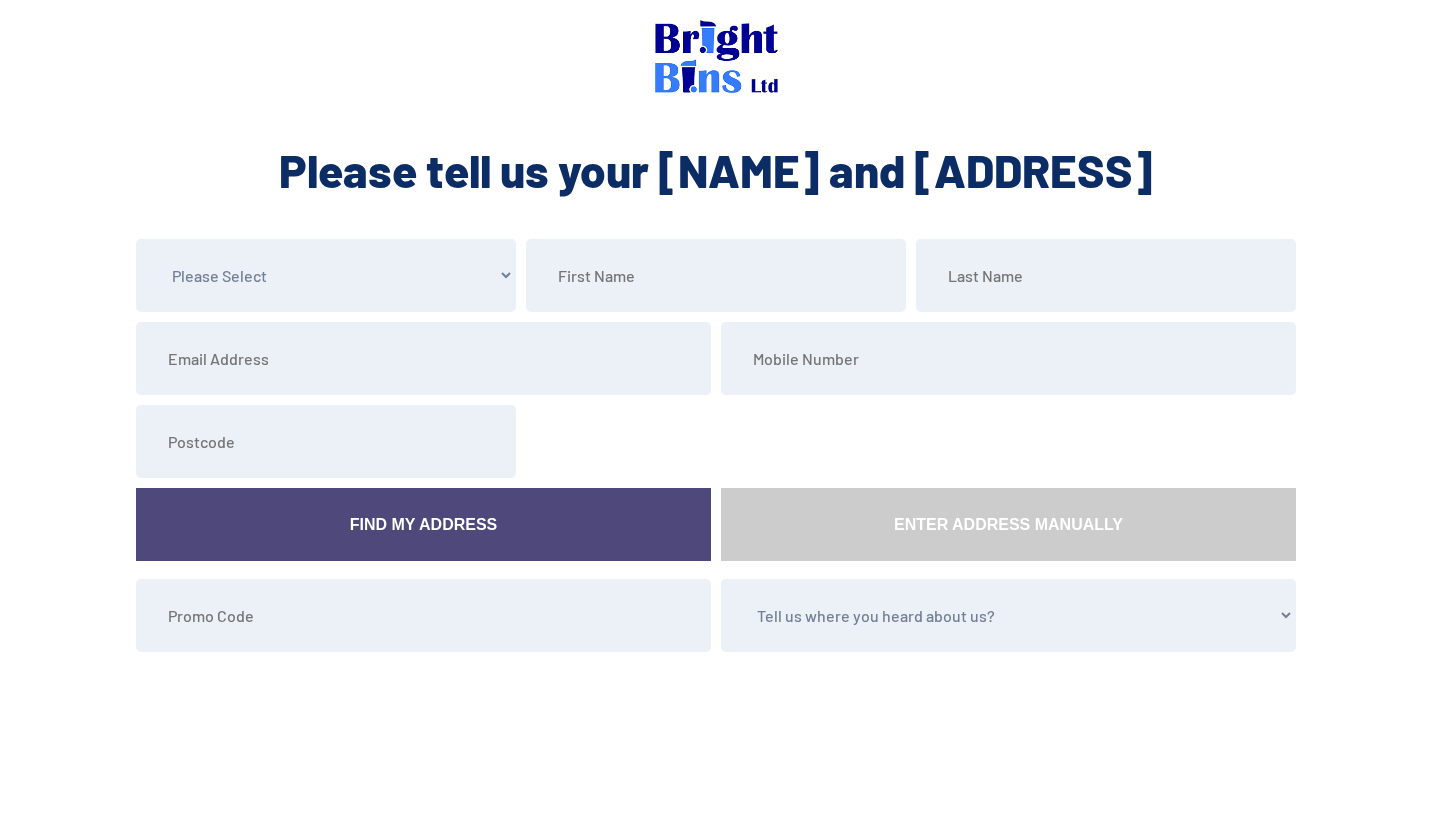 scroll, scrollTop: 0, scrollLeft: 0, axis: both 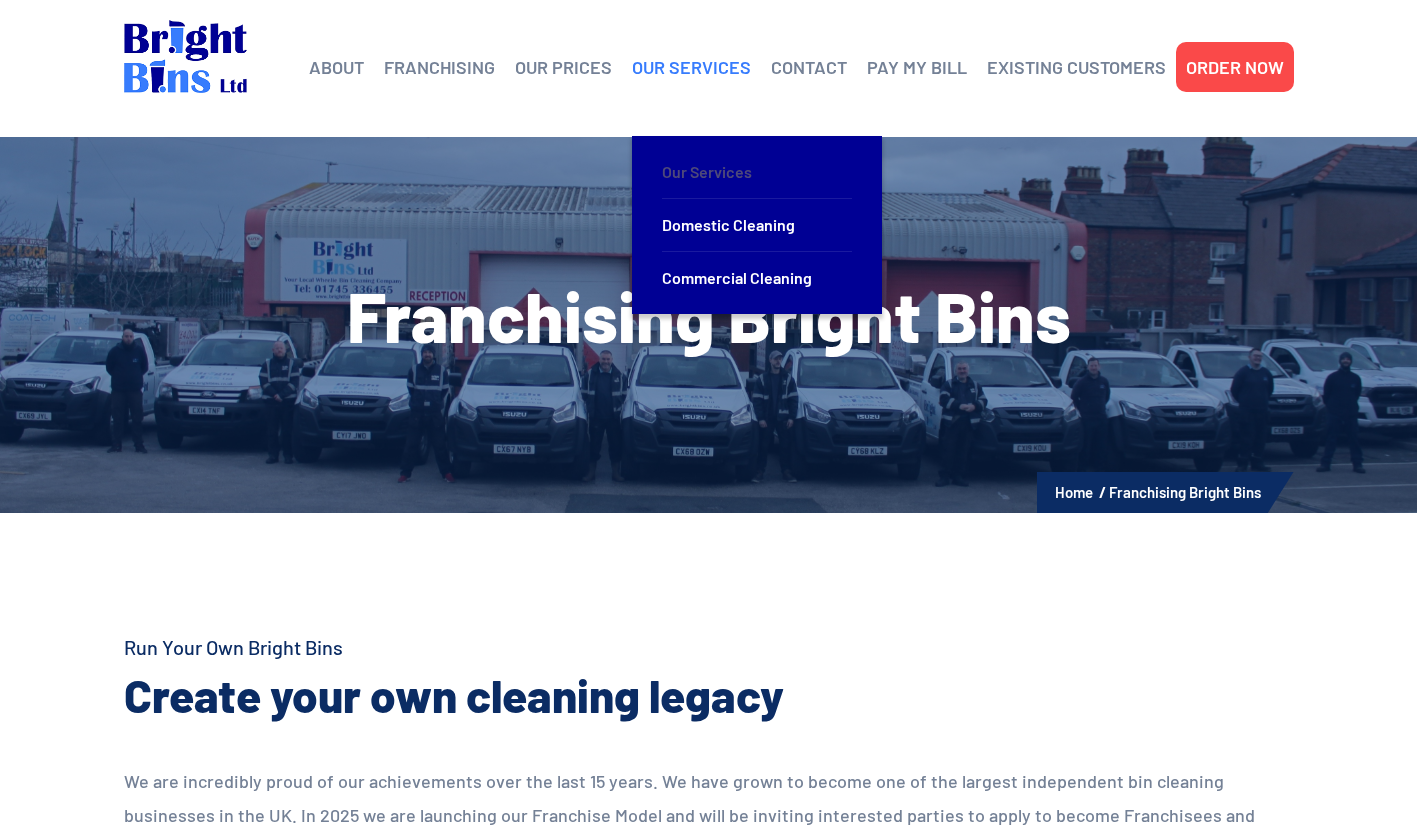 click on "Our Services" at bounding box center [757, 172] 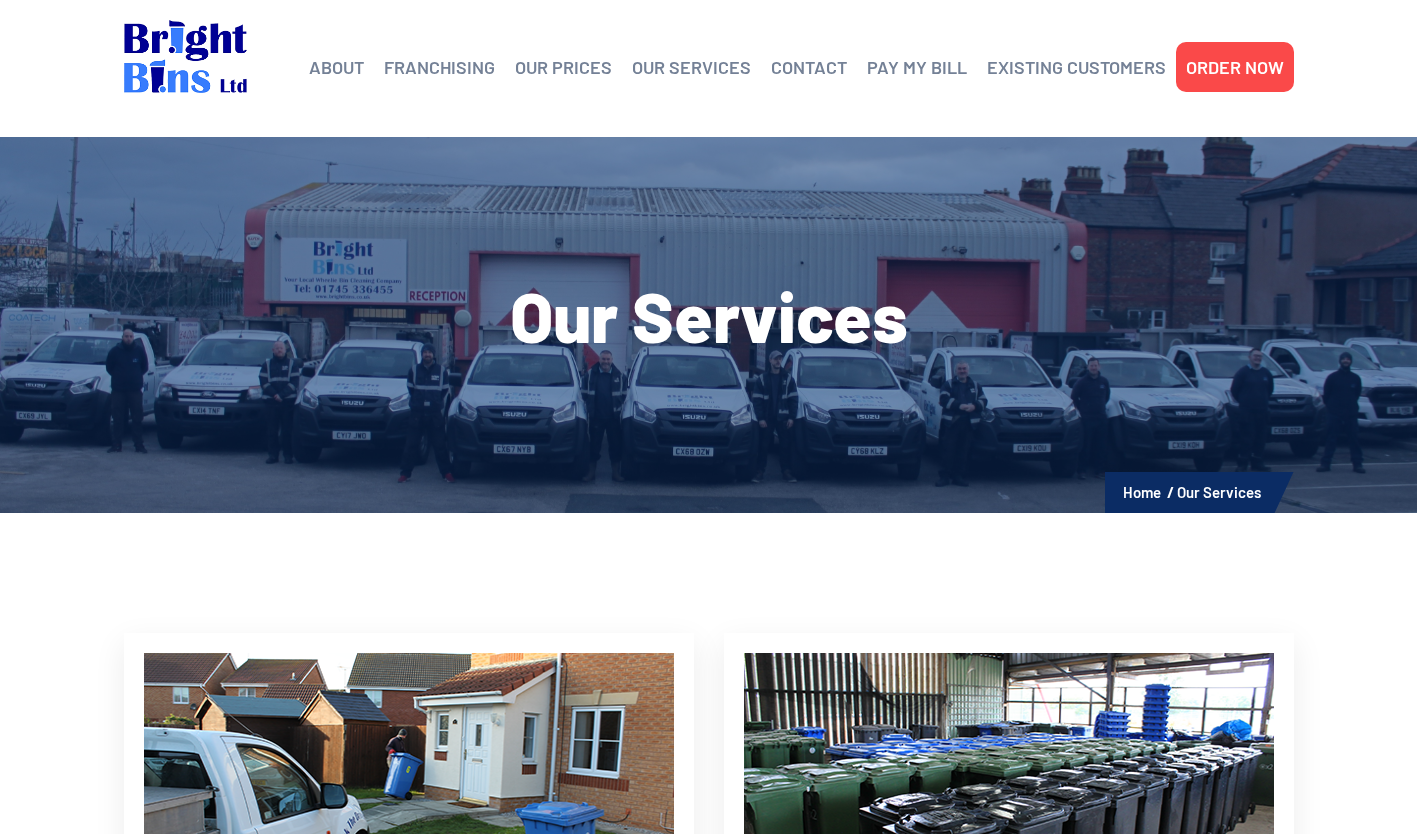 scroll, scrollTop: 0, scrollLeft: 0, axis: both 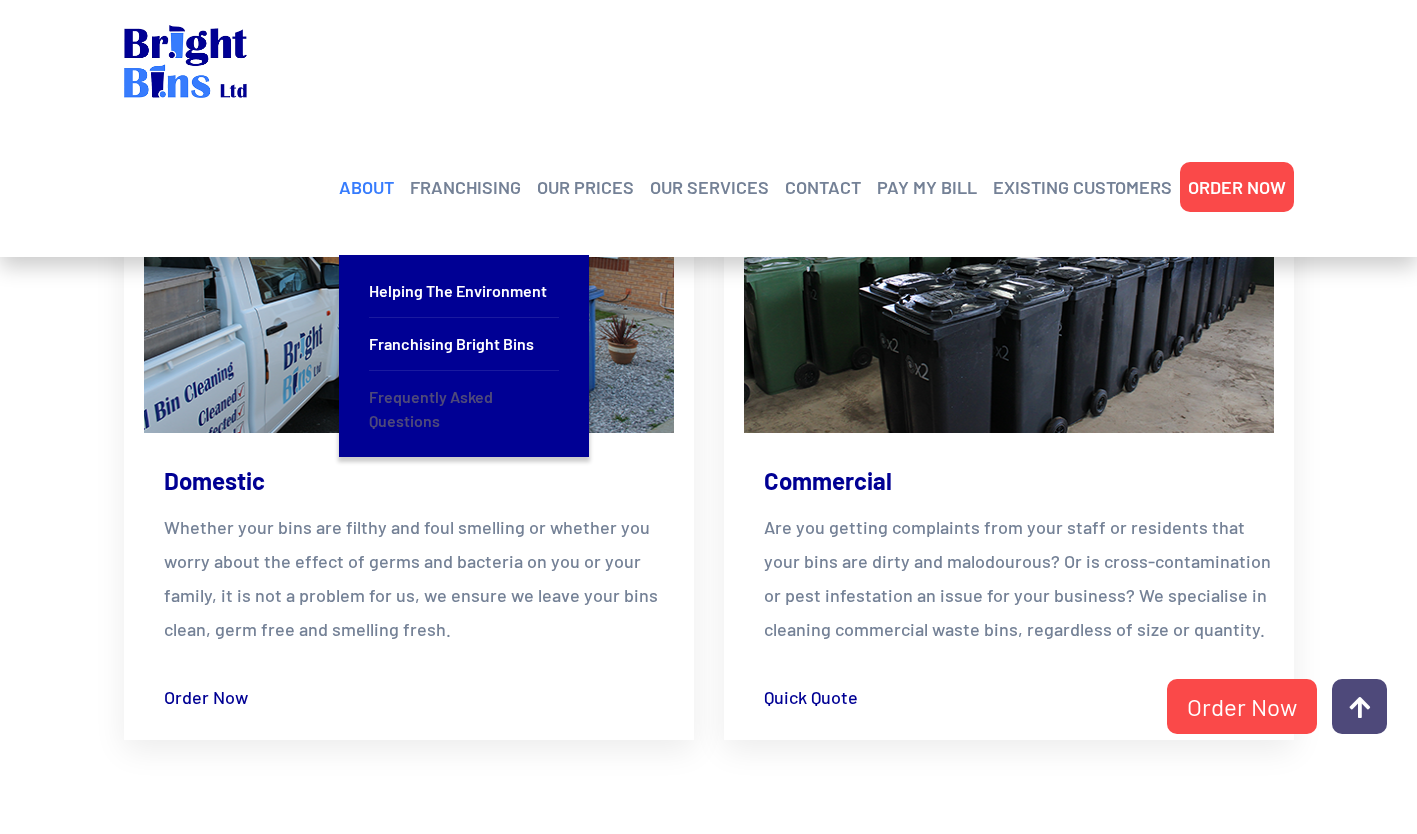 click on "Frequently Asked Questions" at bounding box center [464, 409] 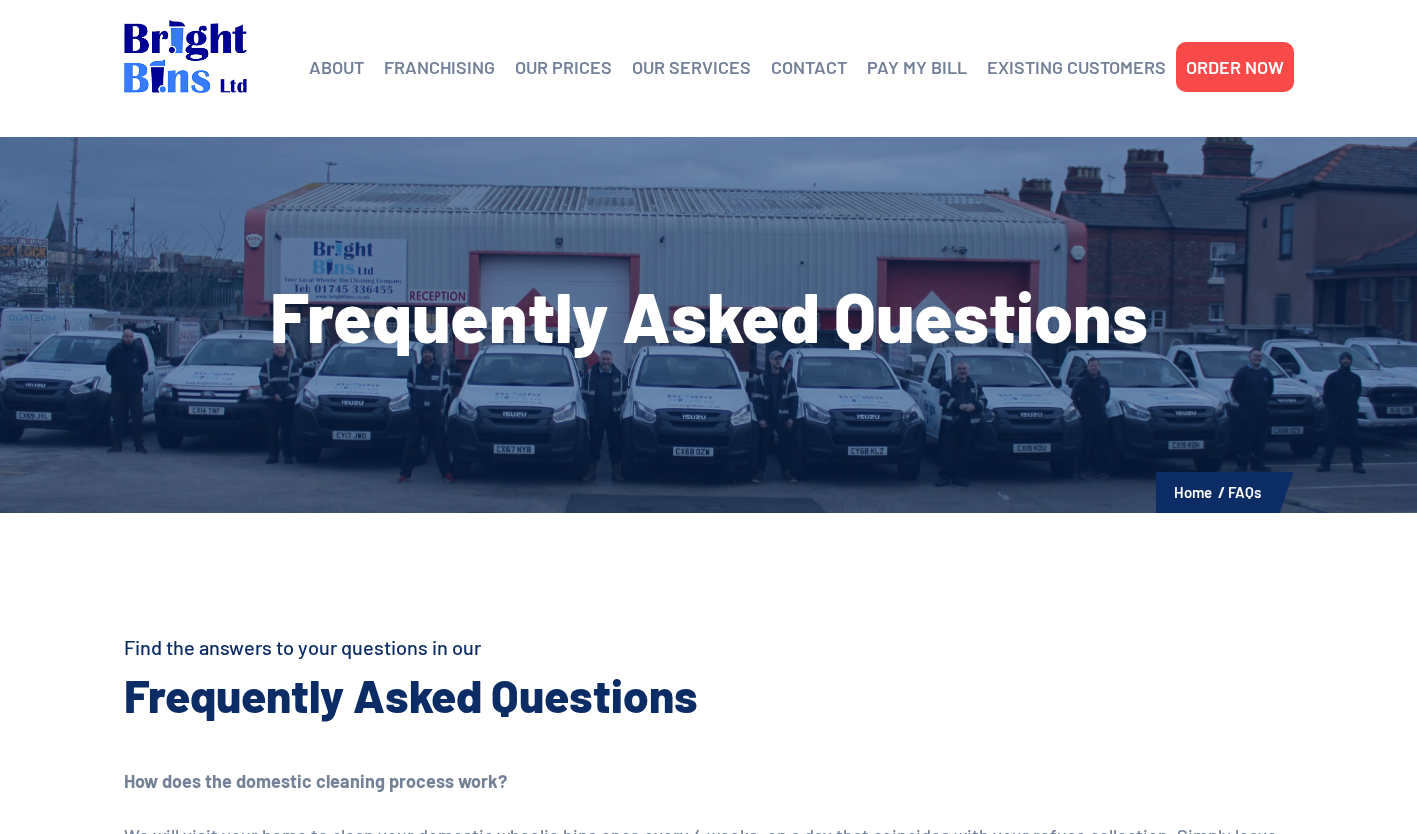 scroll, scrollTop: 0, scrollLeft: 0, axis: both 